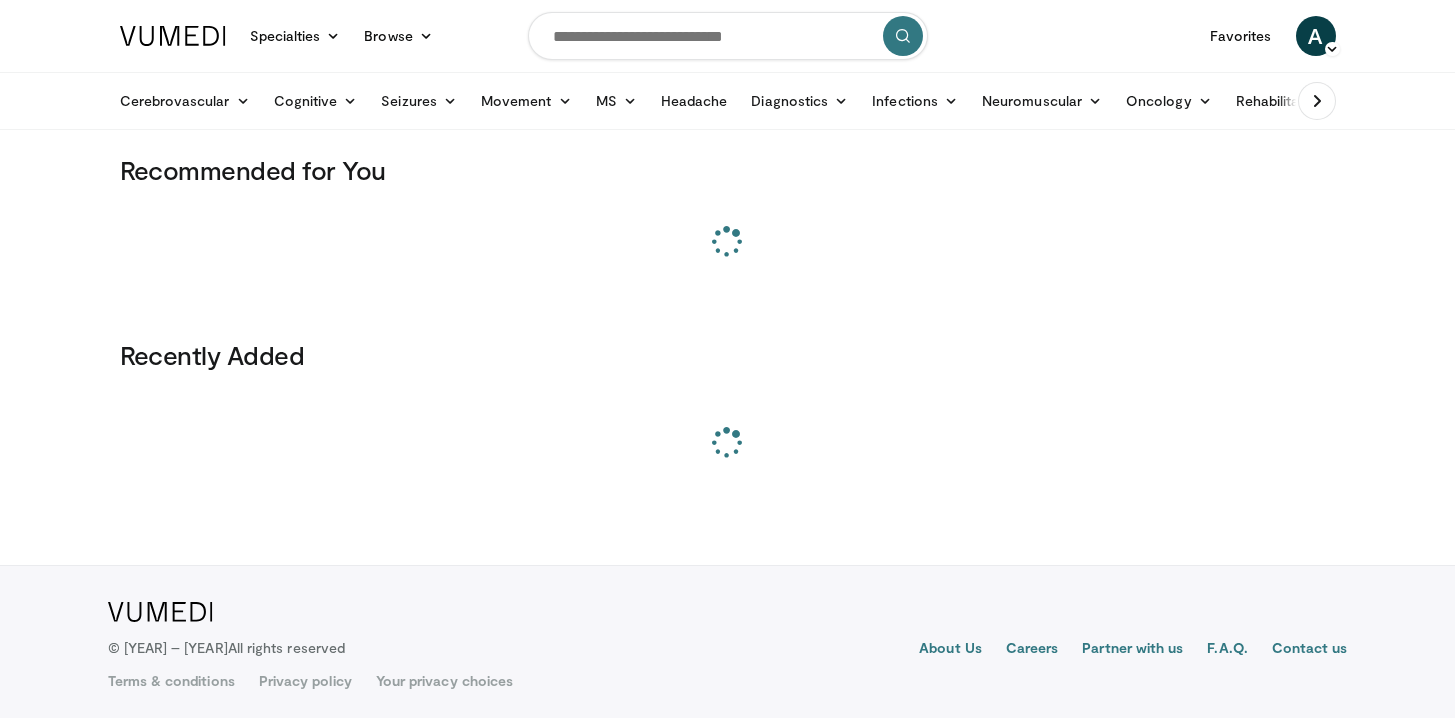 scroll, scrollTop: 0, scrollLeft: 0, axis: both 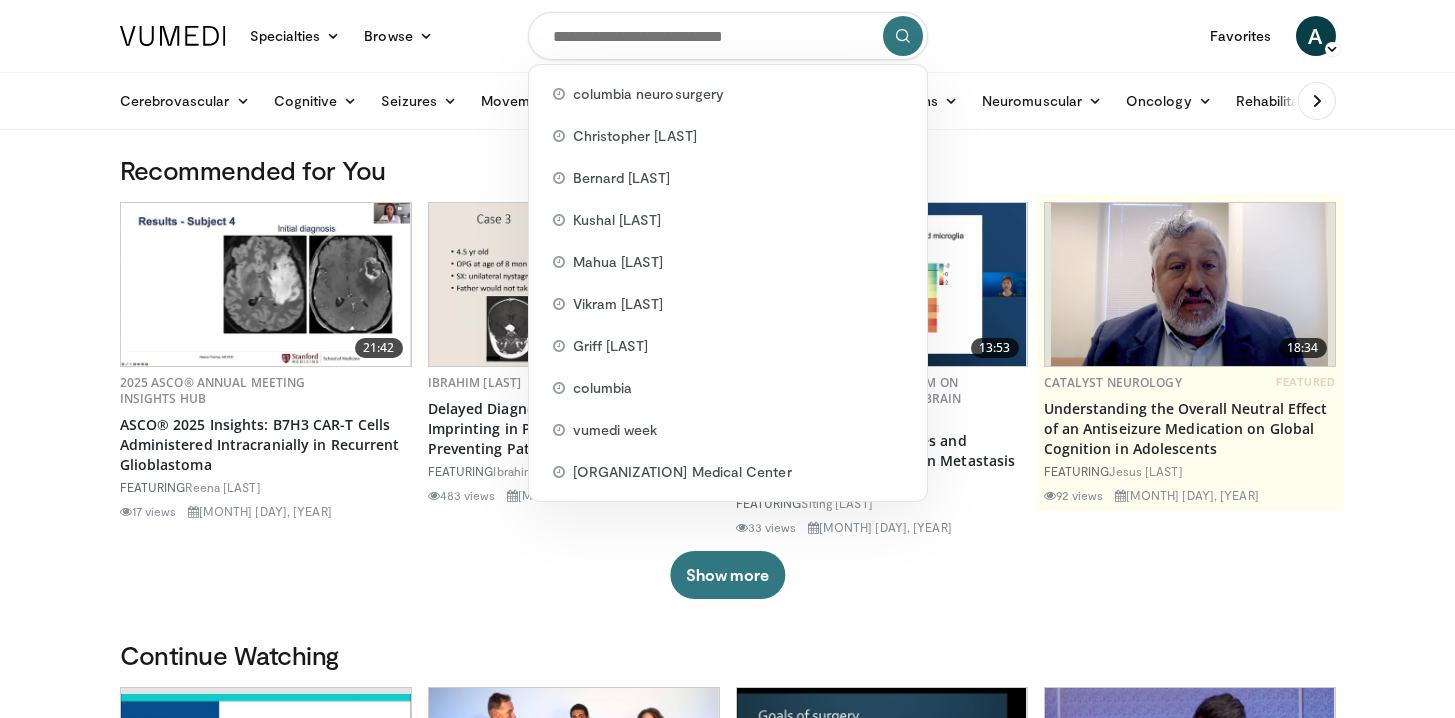 click at bounding box center [728, 36] 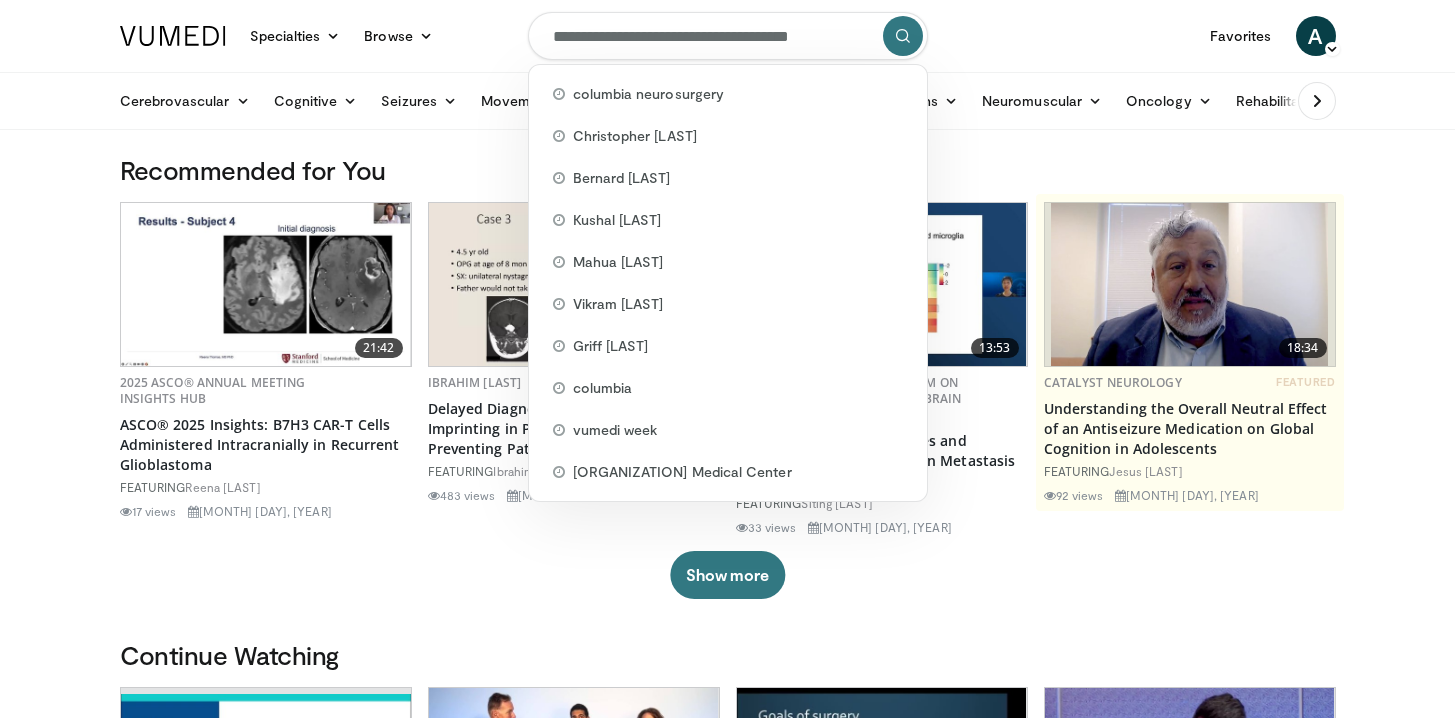 scroll, scrollTop: 0, scrollLeft: 24, axis: horizontal 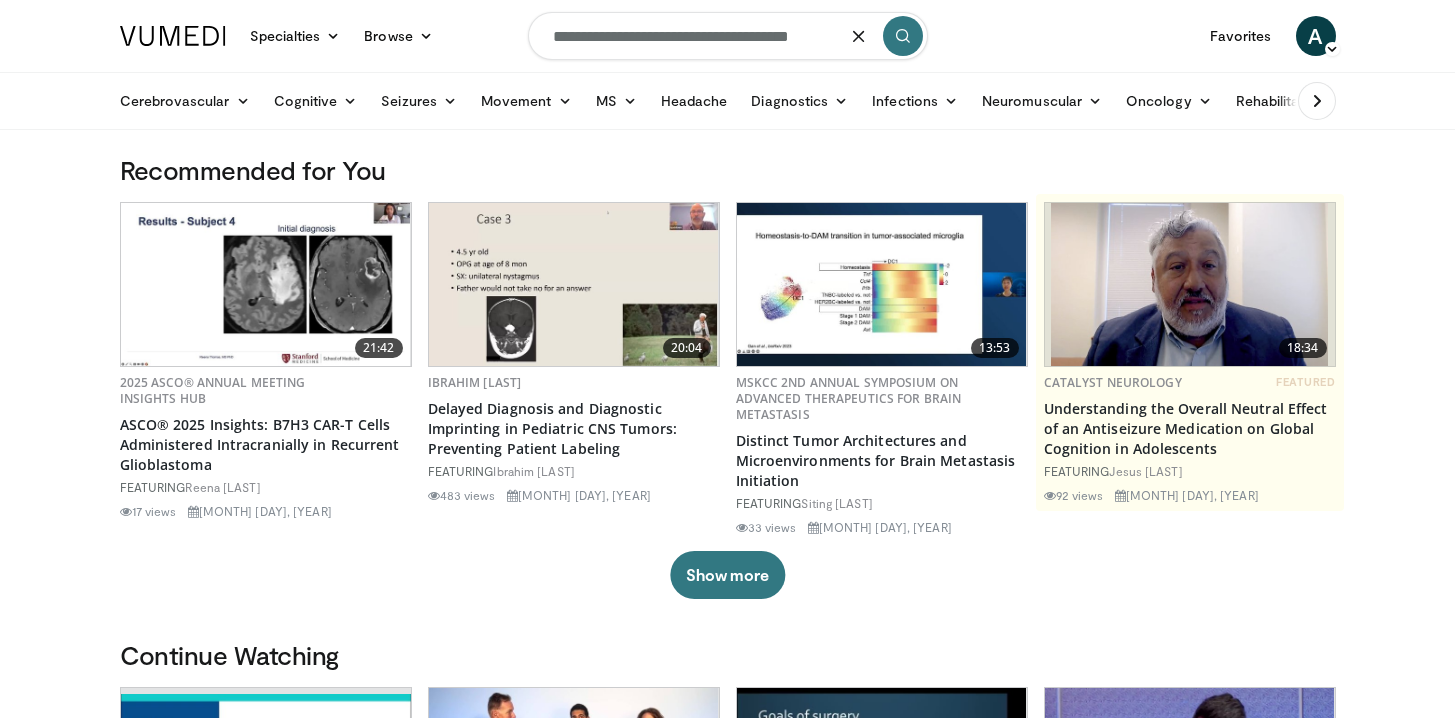 type on "**********" 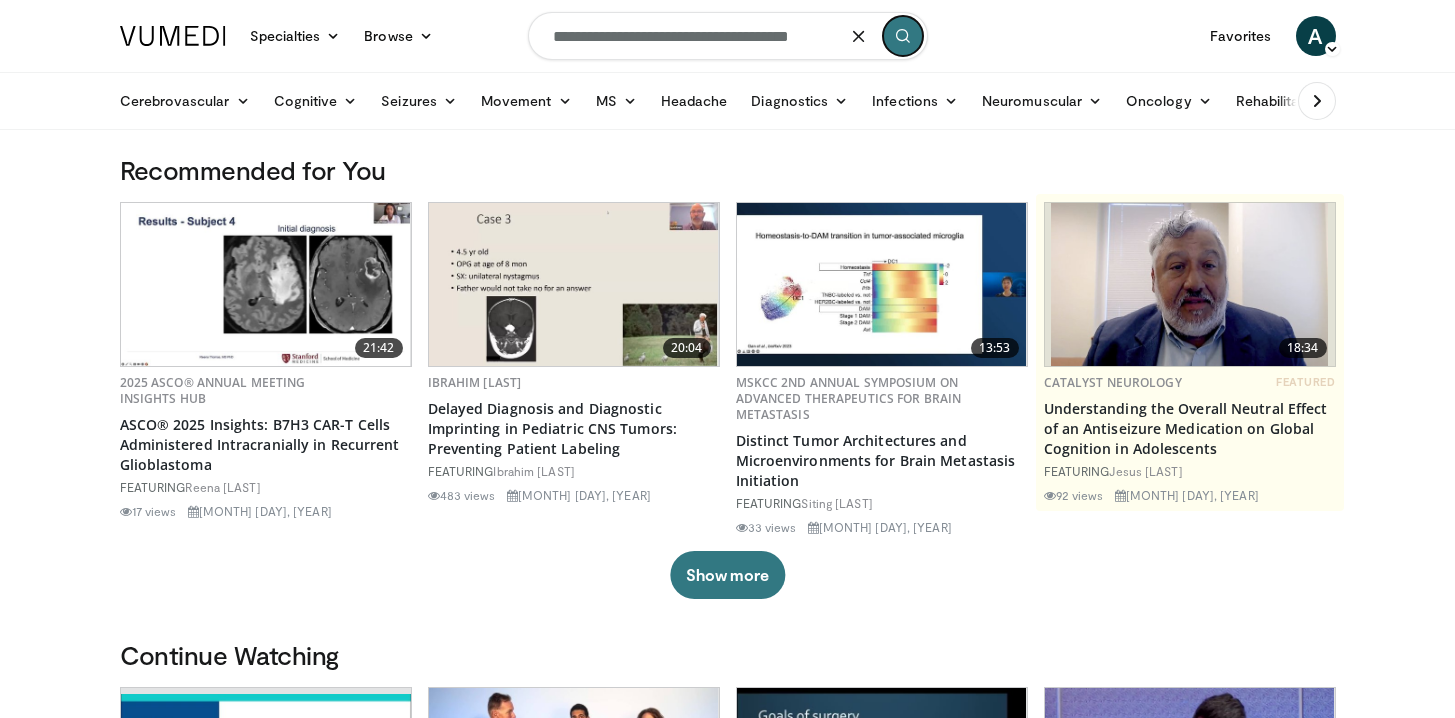 click at bounding box center [903, 36] 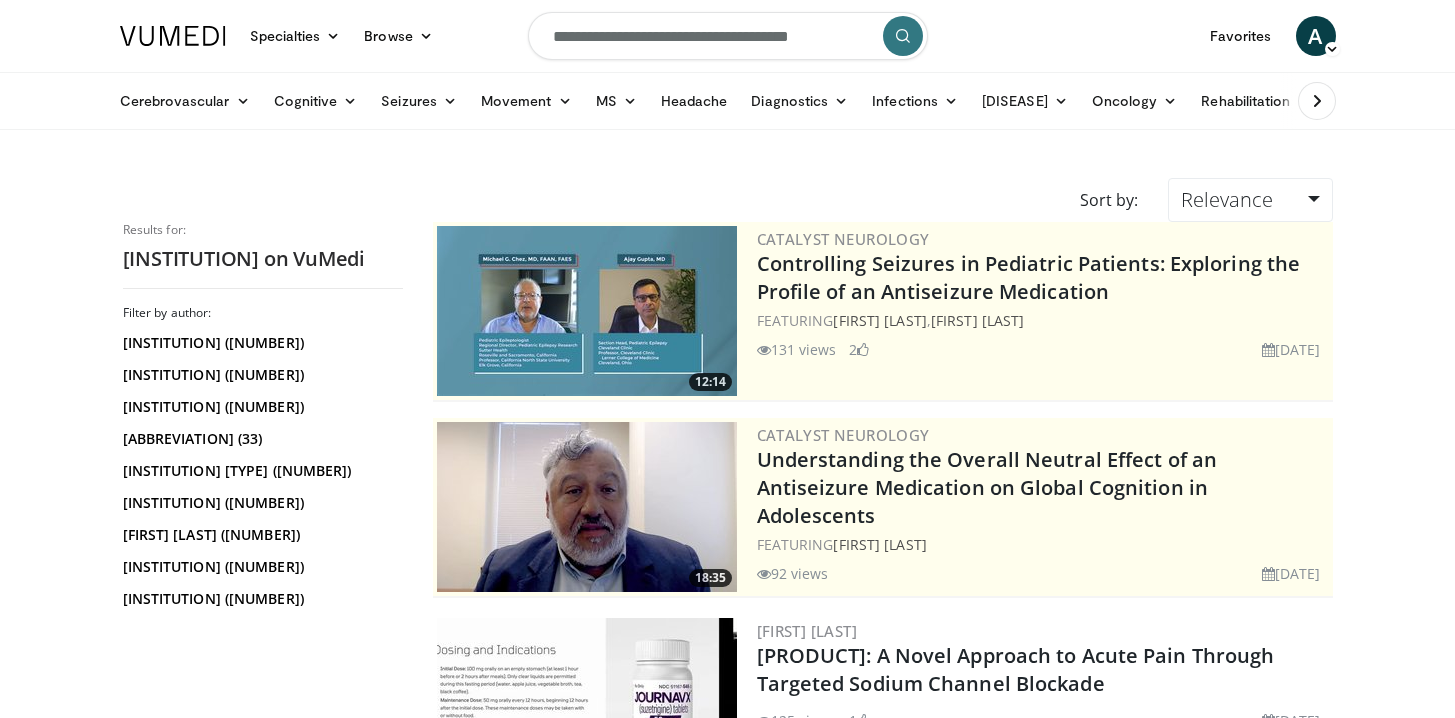 scroll, scrollTop: 0, scrollLeft: 0, axis: both 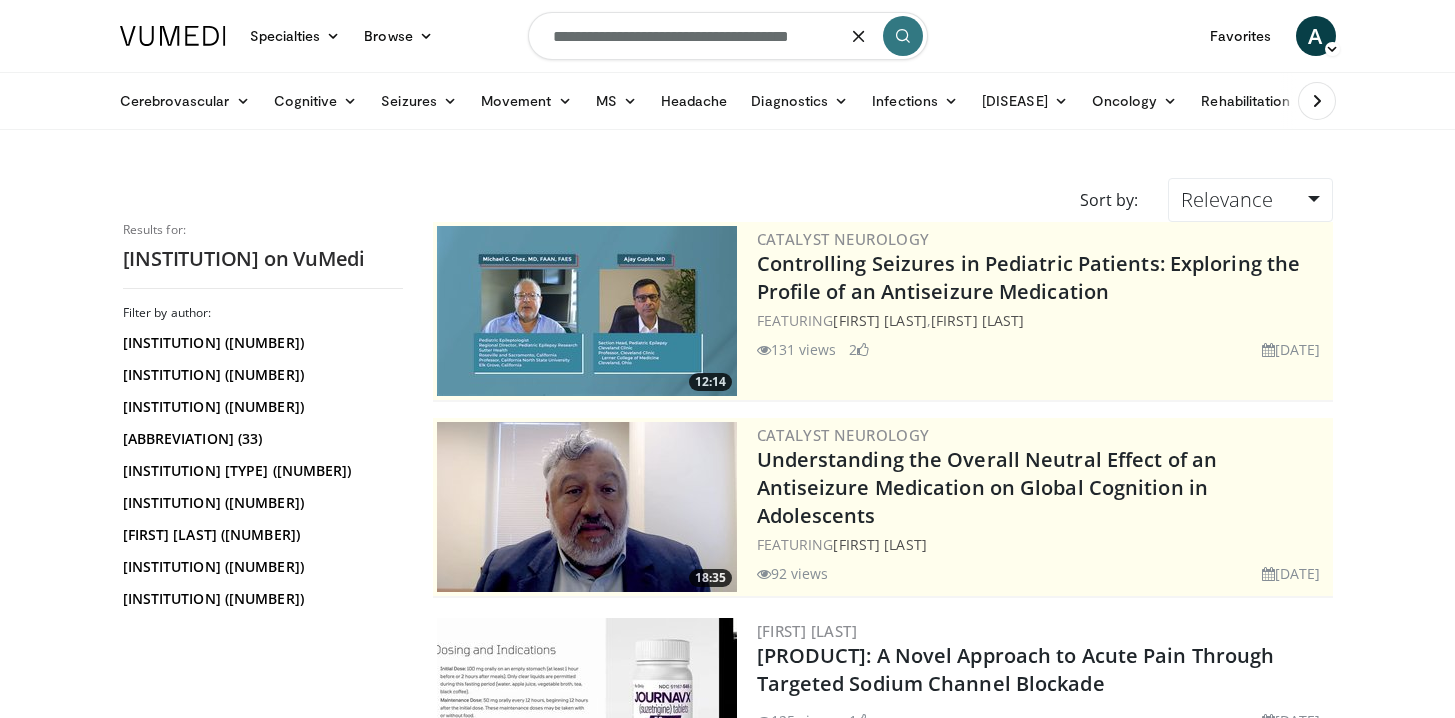 drag, startPoint x: 791, startPoint y: 36, endPoint x: 1037, endPoint y: 58, distance: 246.98178 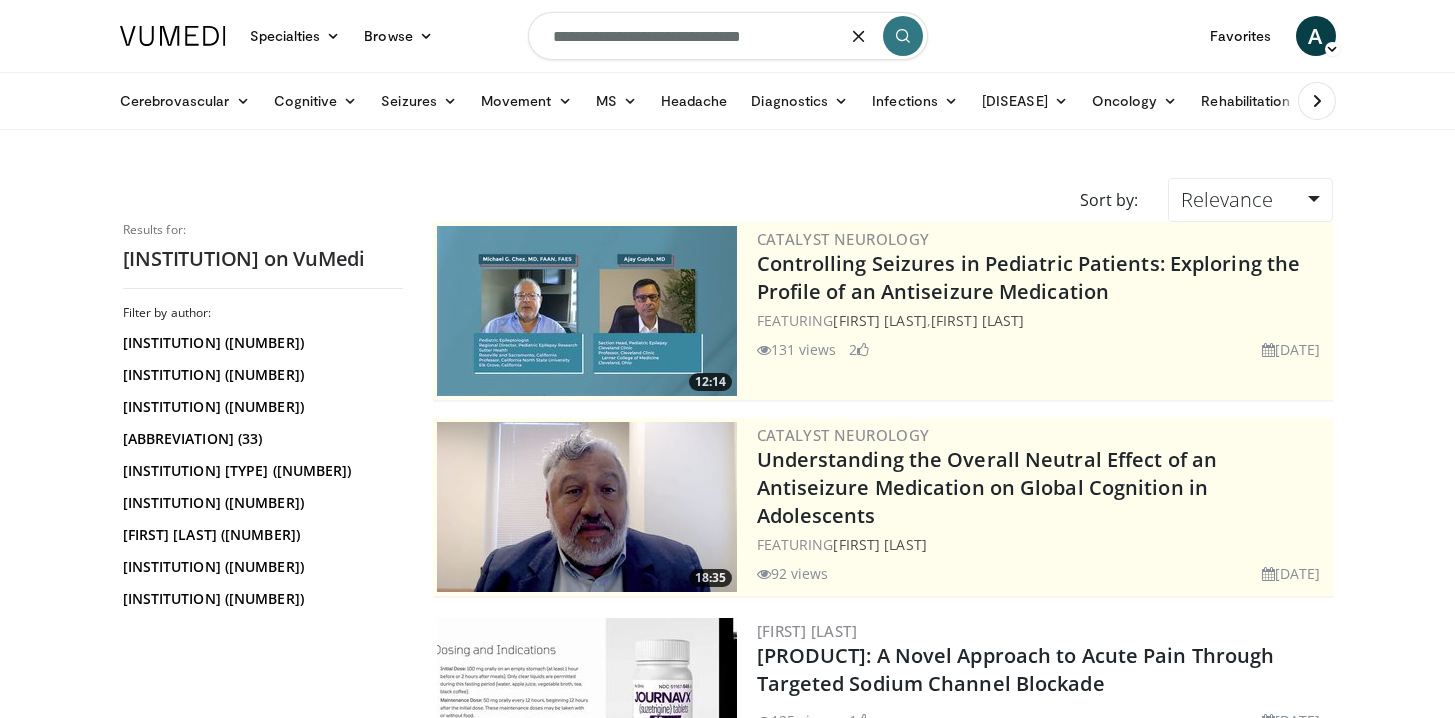 scroll, scrollTop: 0, scrollLeft: 0, axis: both 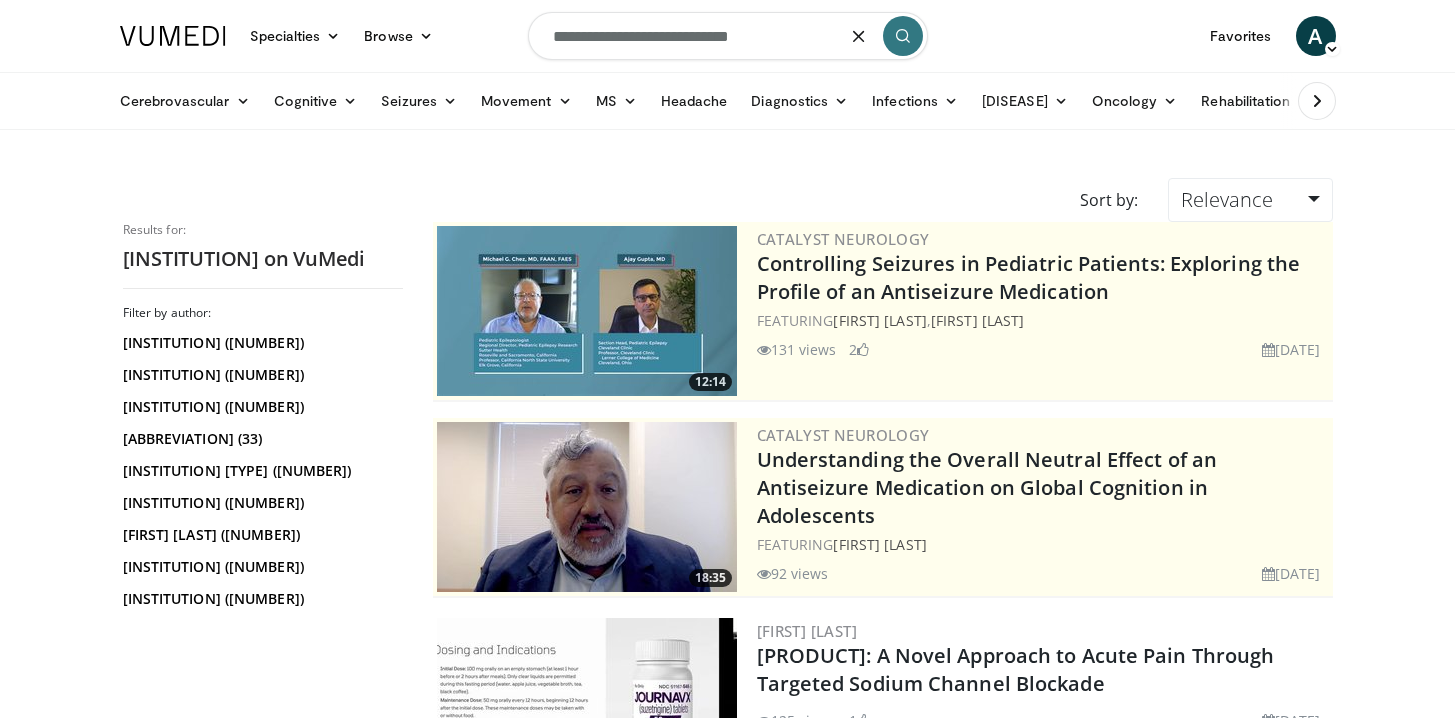 type on "**********" 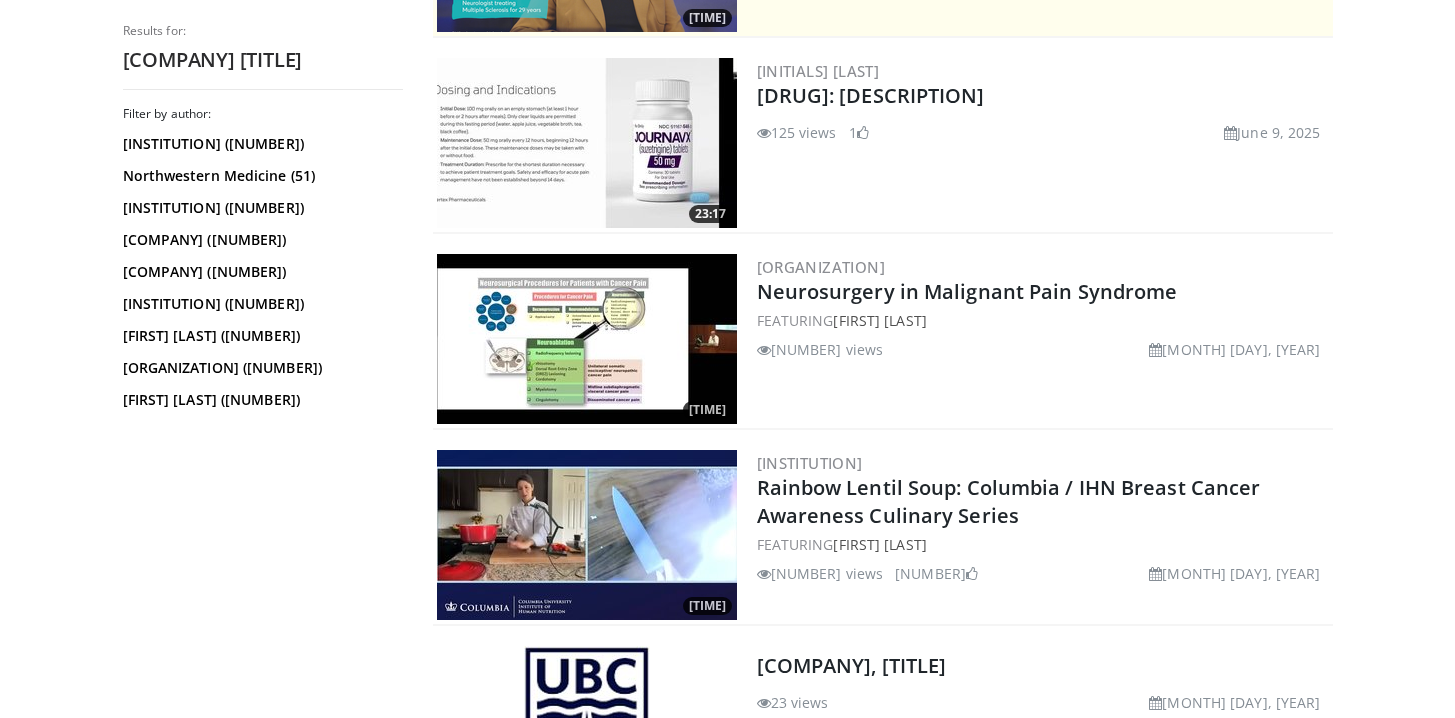 scroll, scrollTop: 0, scrollLeft: 0, axis: both 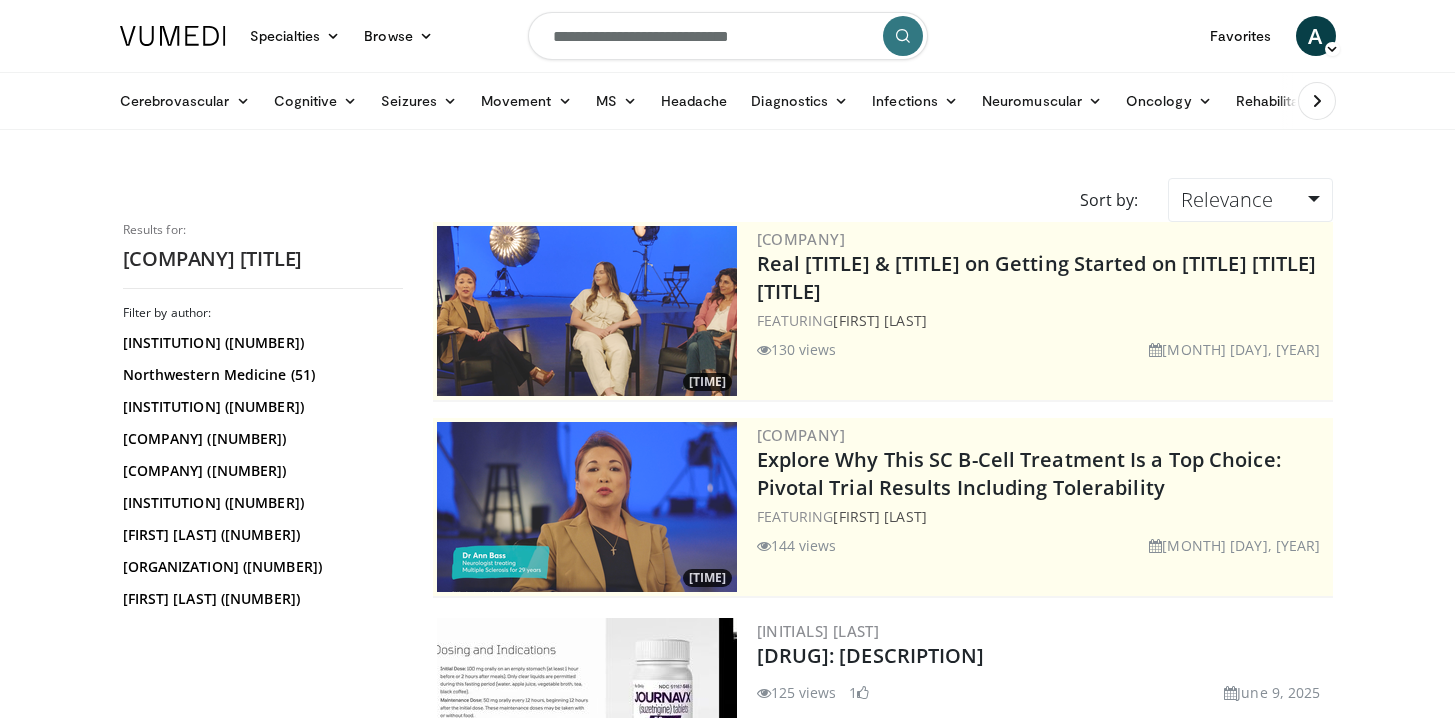 click on "**********" at bounding box center [728, 36] 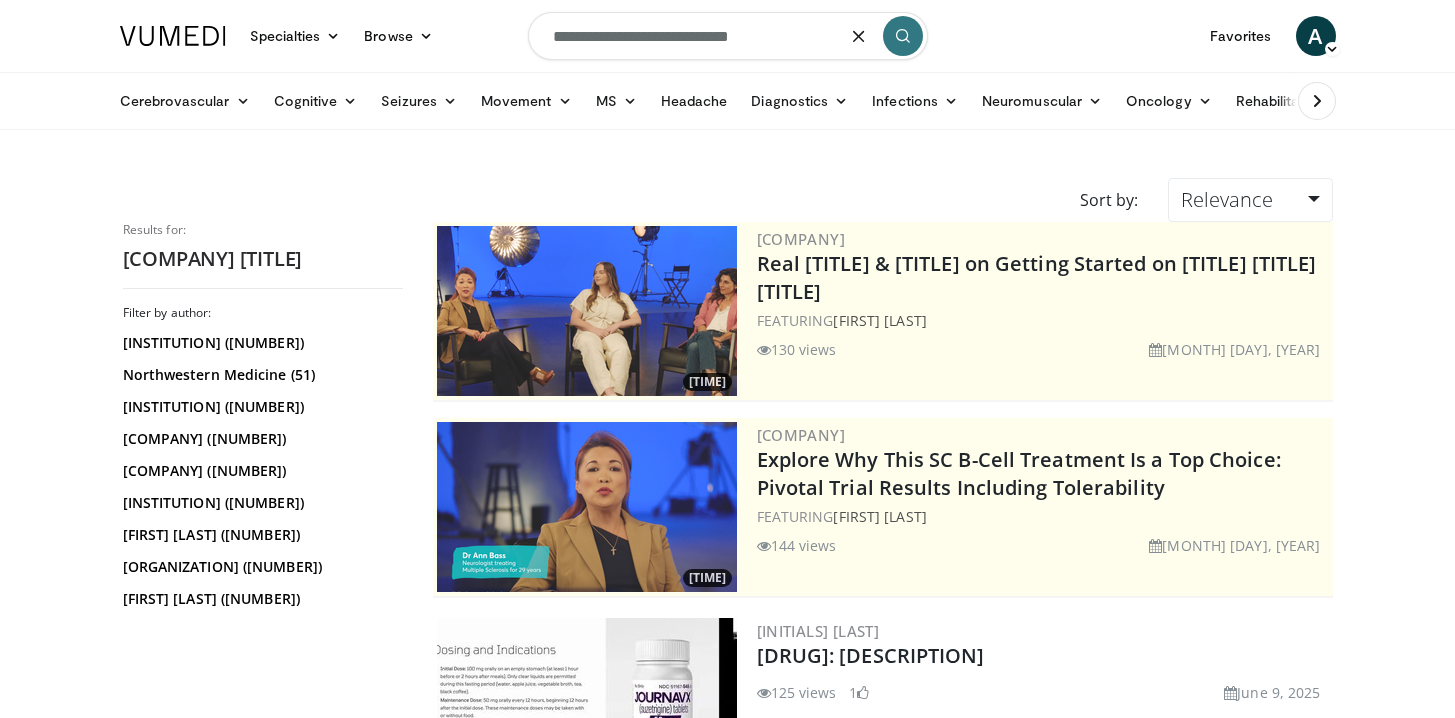 click on "**********" at bounding box center (728, 36) 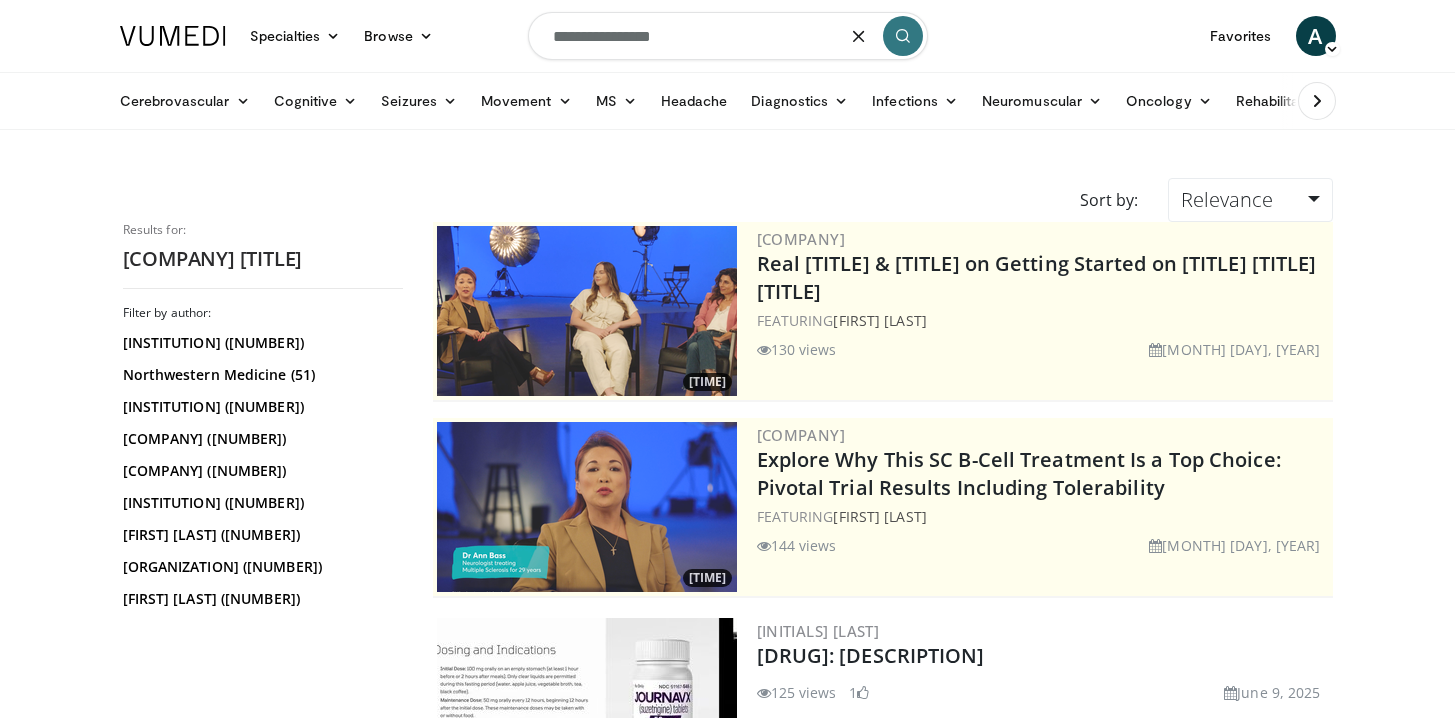type on "**********" 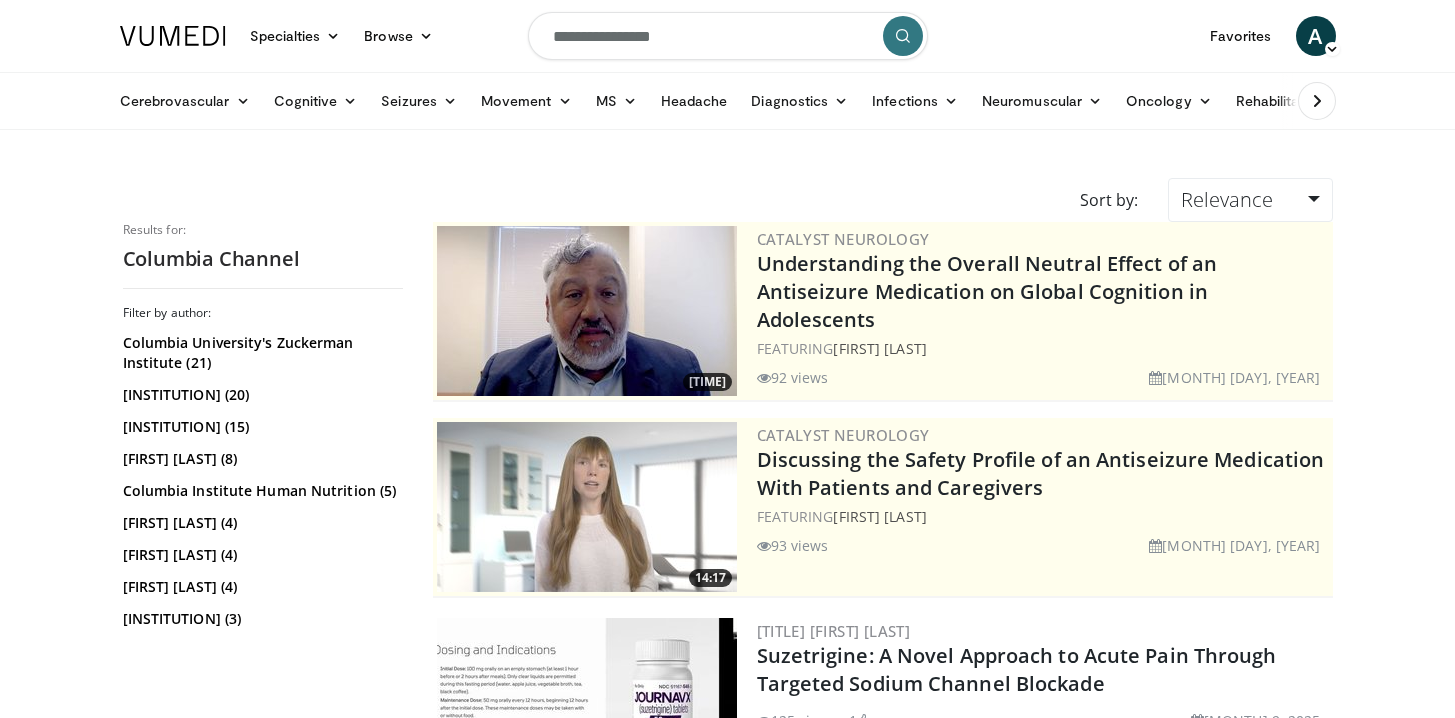 scroll, scrollTop: 0, scrollLeft: 0, axis: both 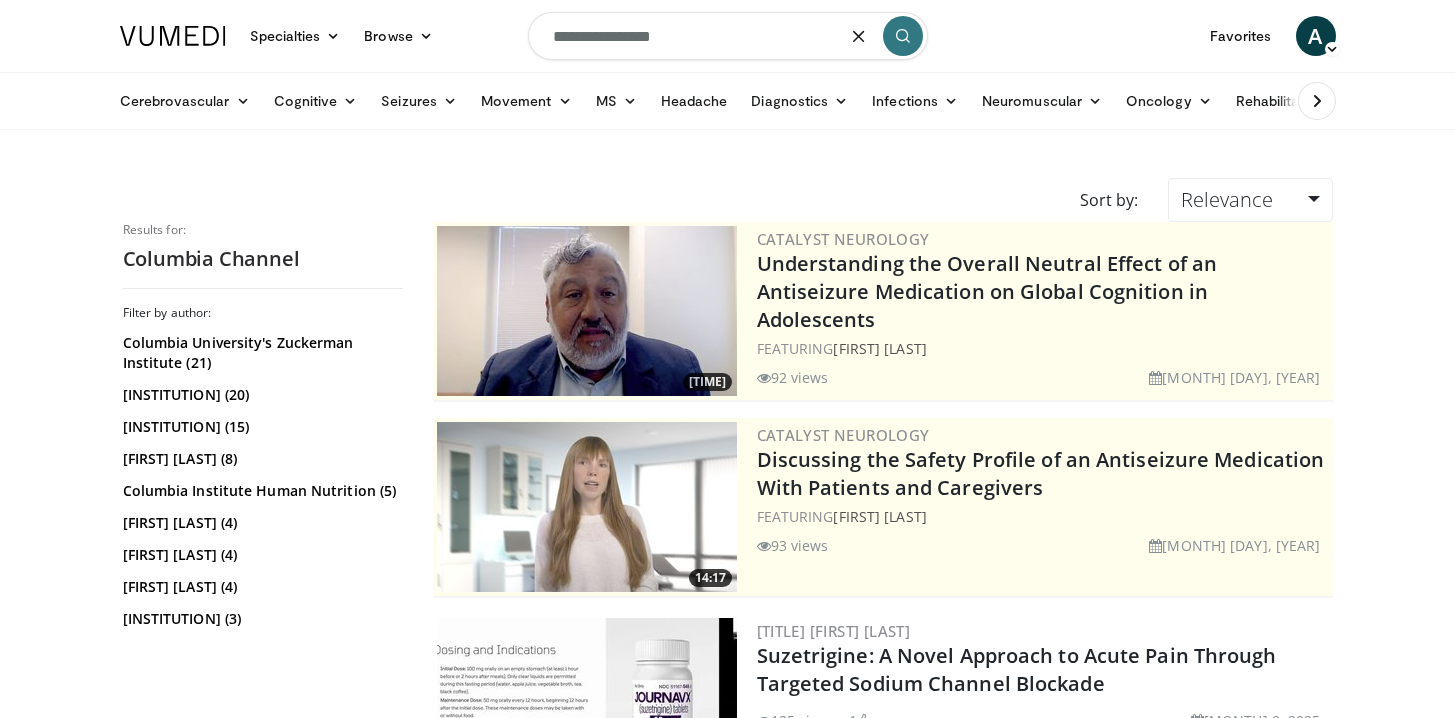 click on "**********" at bounding box center (728, 36) 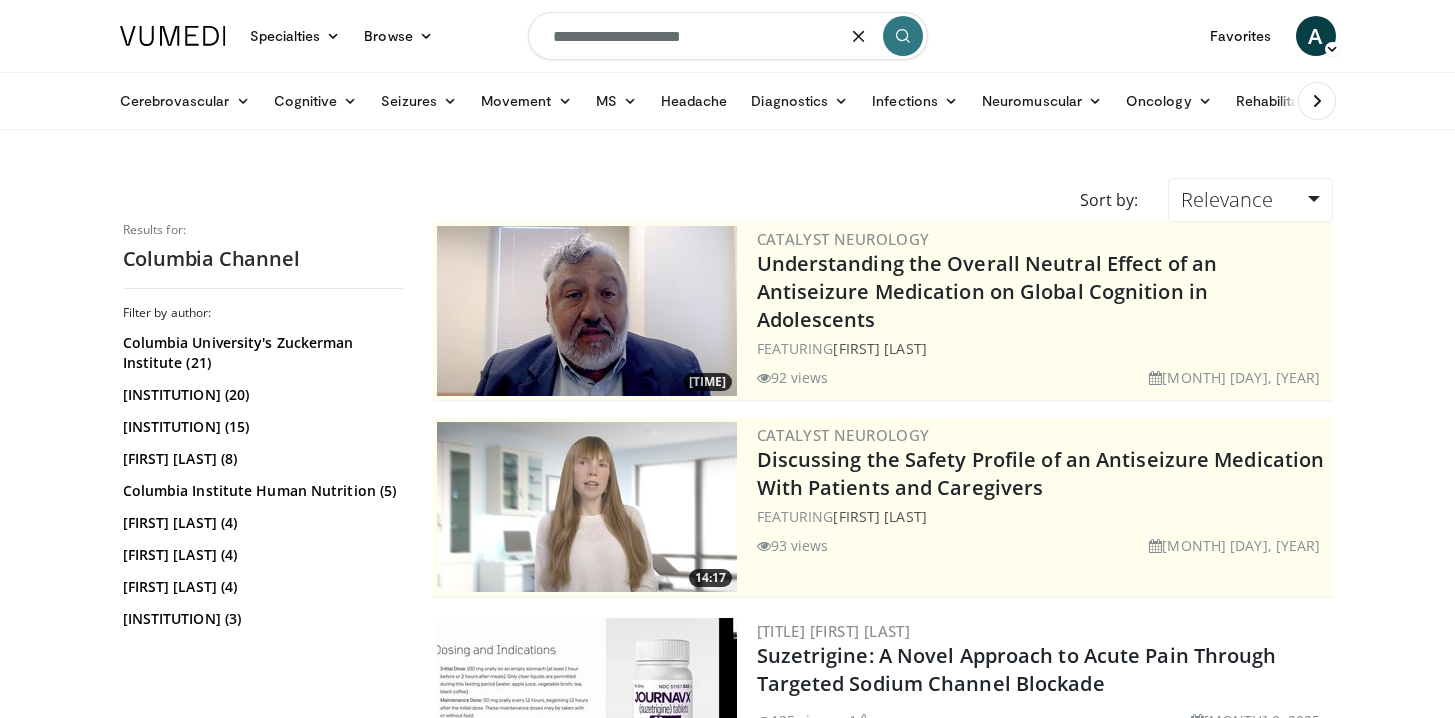 type on "**********" 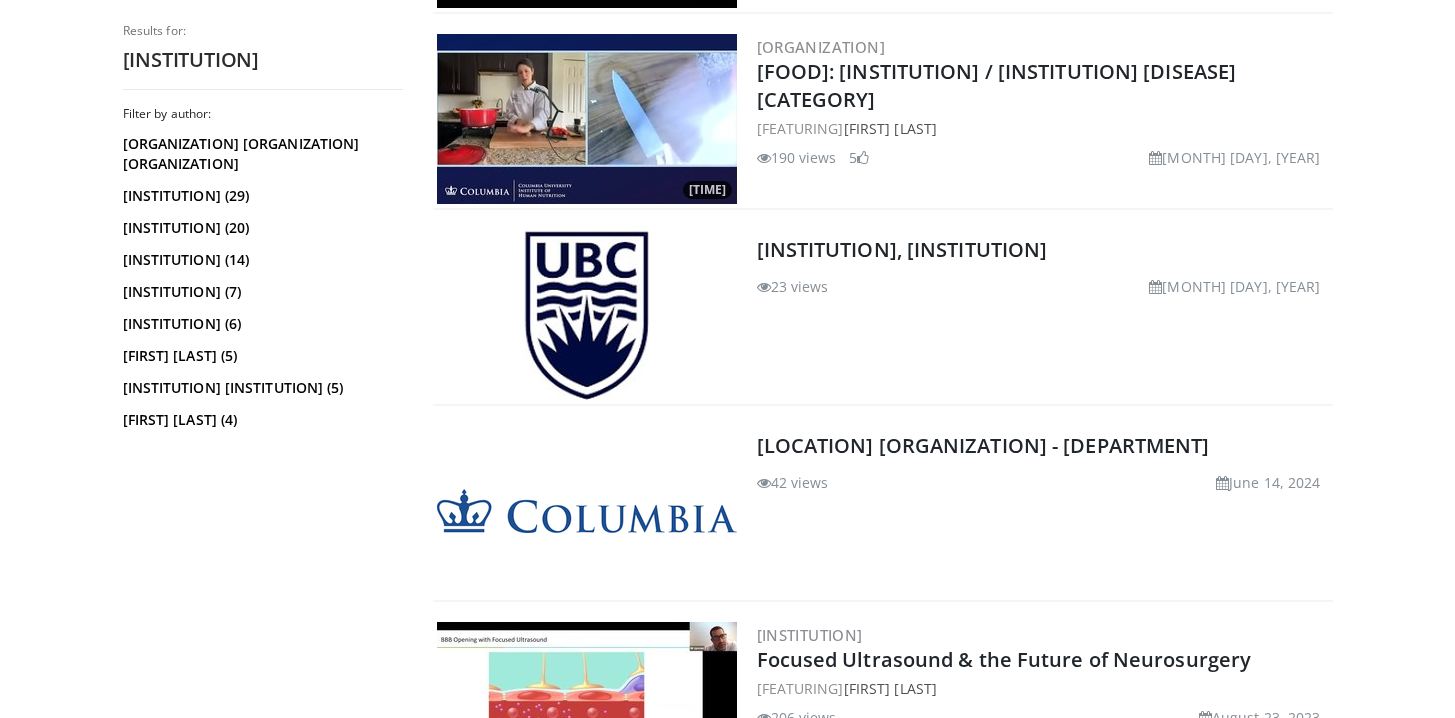 scroll, scrollTop: 0, scrollLeft: 0, axis: both 